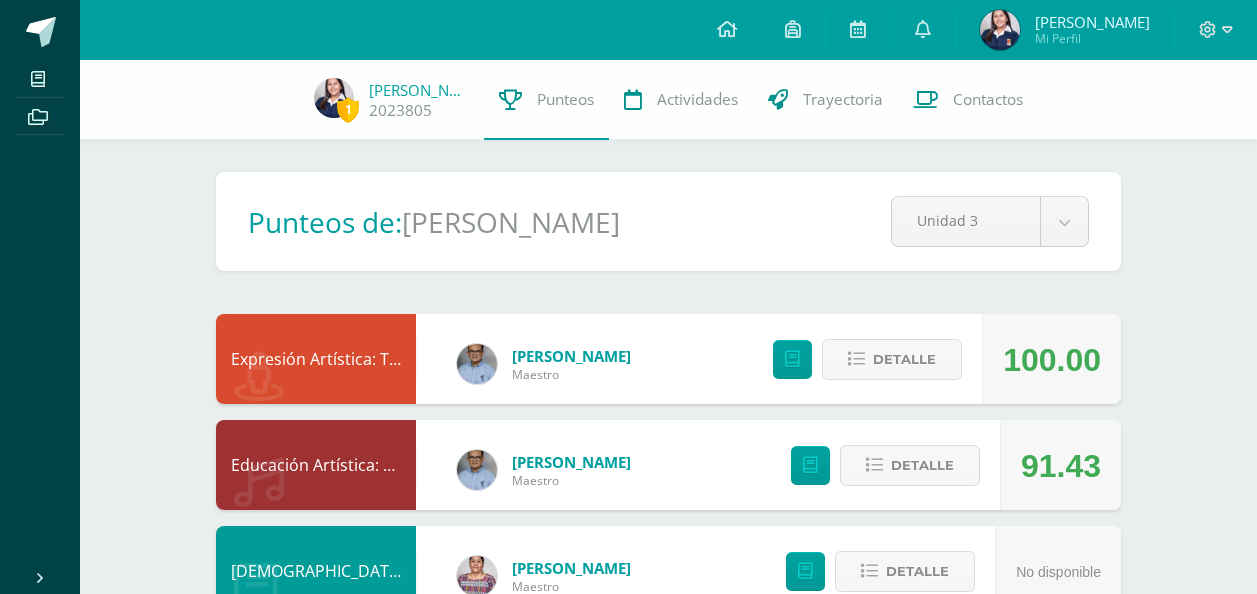 scroll, scrollTop: 0, scrollLeft: 0, axis: both 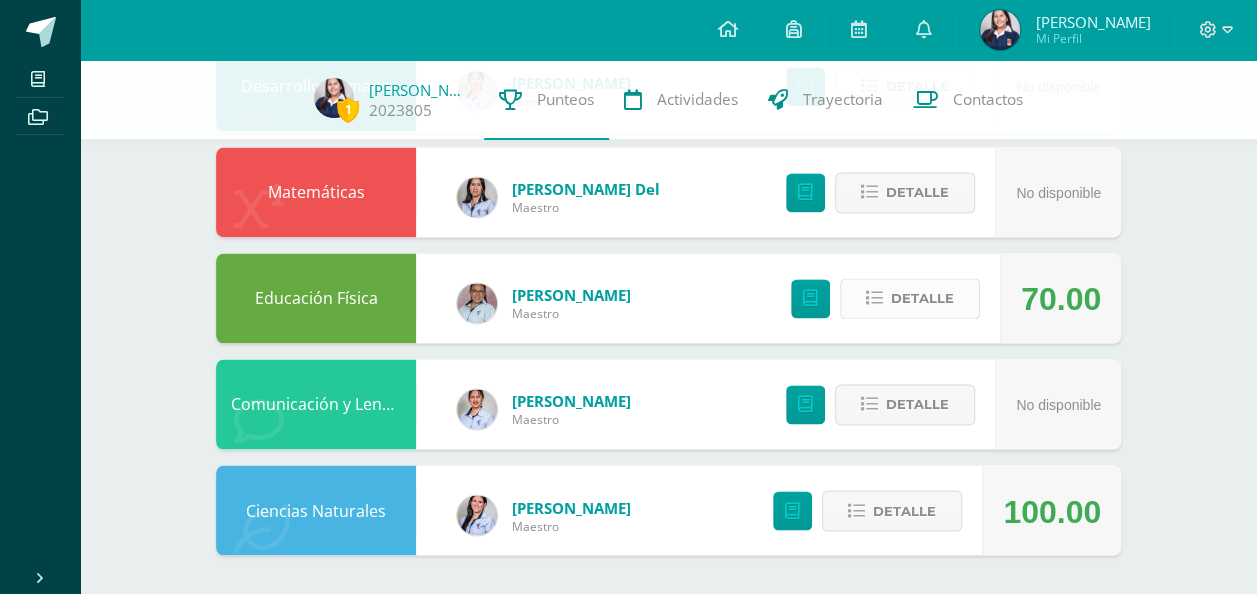 click on "Detalle" at bounding box center (922, 298) 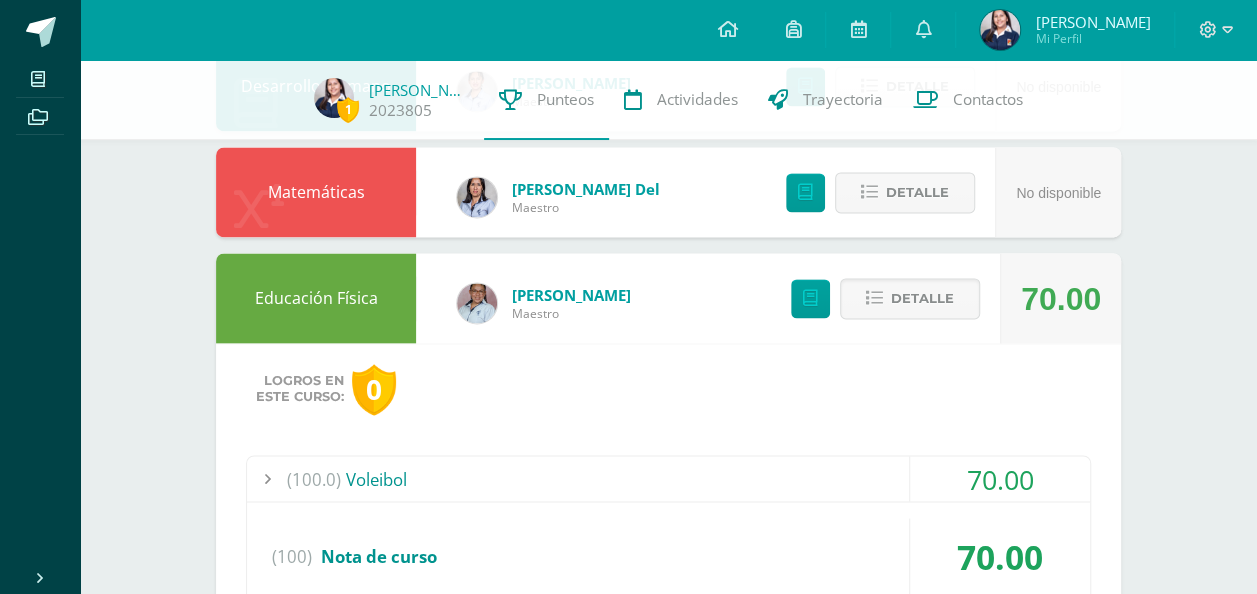 click at bounding box center [267, 478] 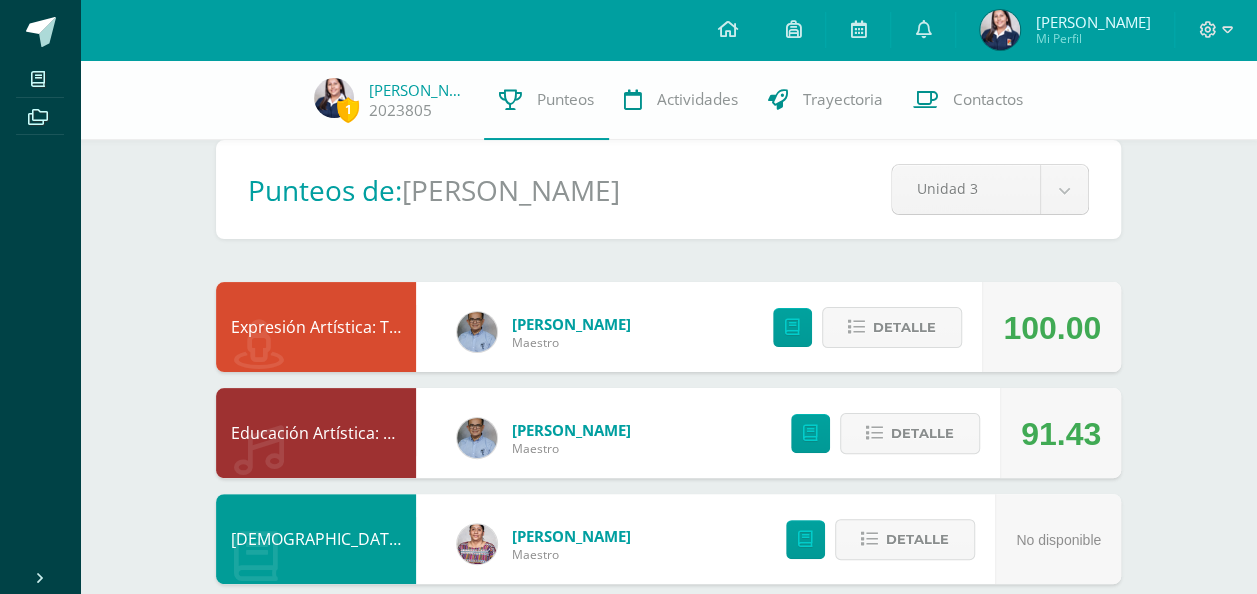 scroll, scrollTop: 0, scrollLeft: 0, axis: both 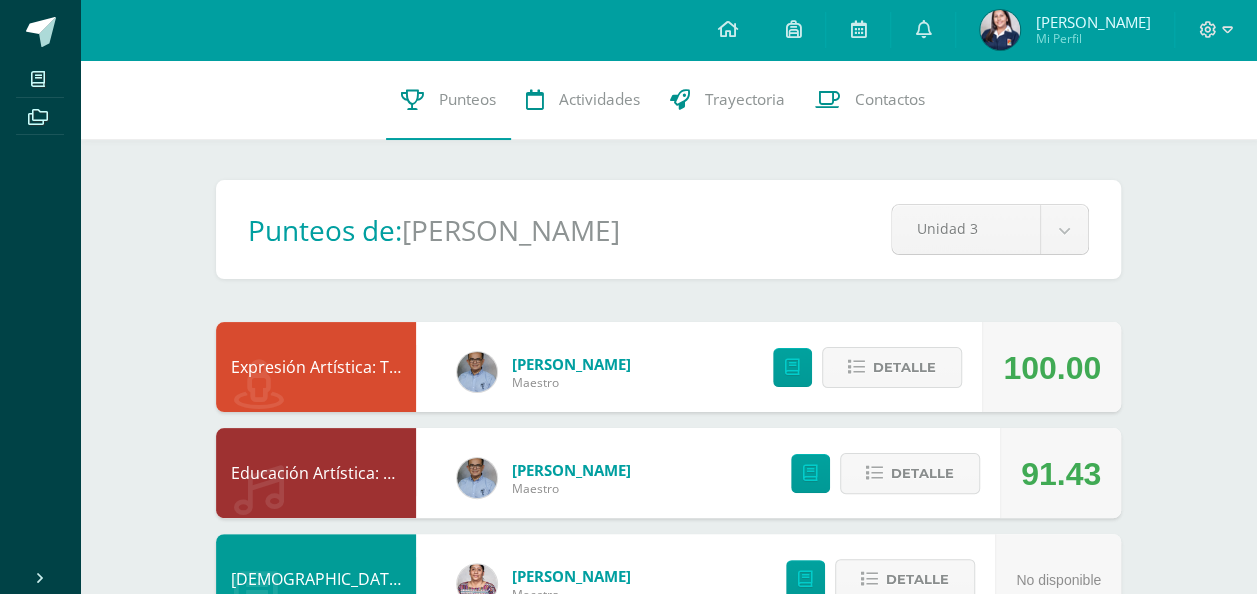 click at bounding box center [1000, 30] 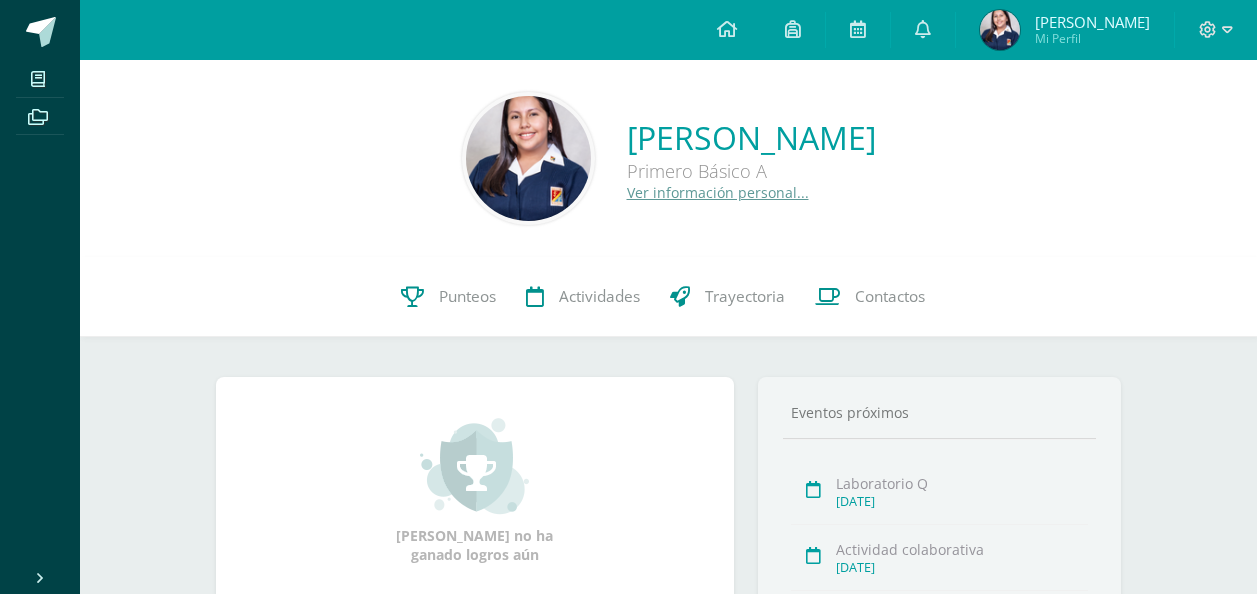 scroll, scrollTop: 0, scrollLeft: 0, axis: both 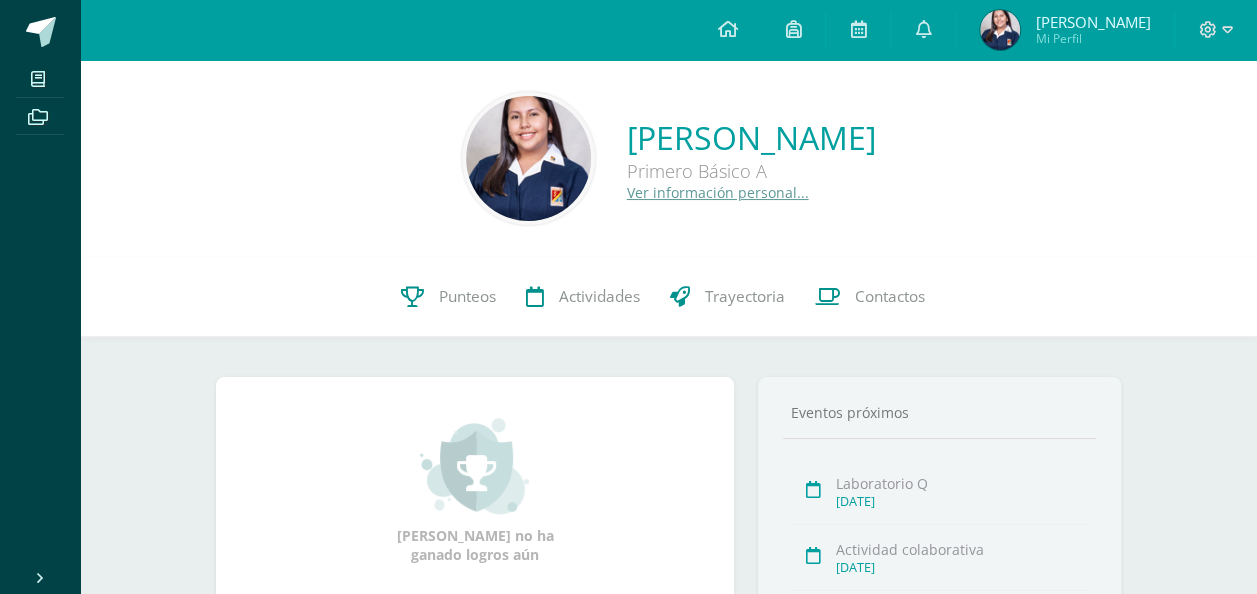 click at bounding box center [727, 29] 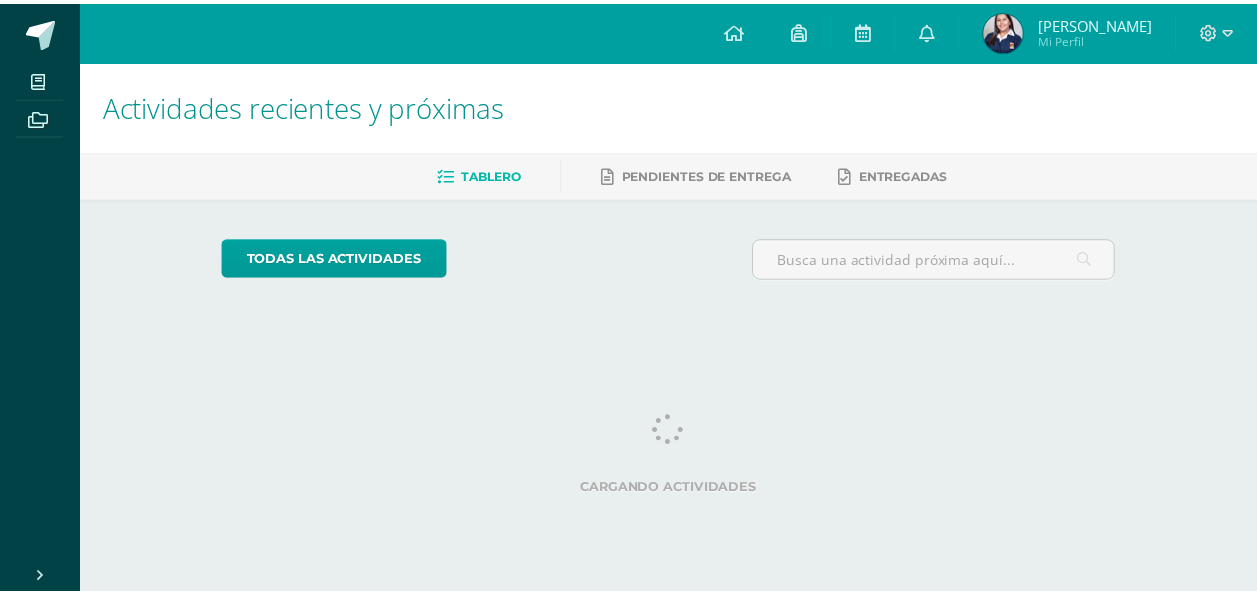 scroll, scrollTop: 0, scrollLeft: 0, axis: both 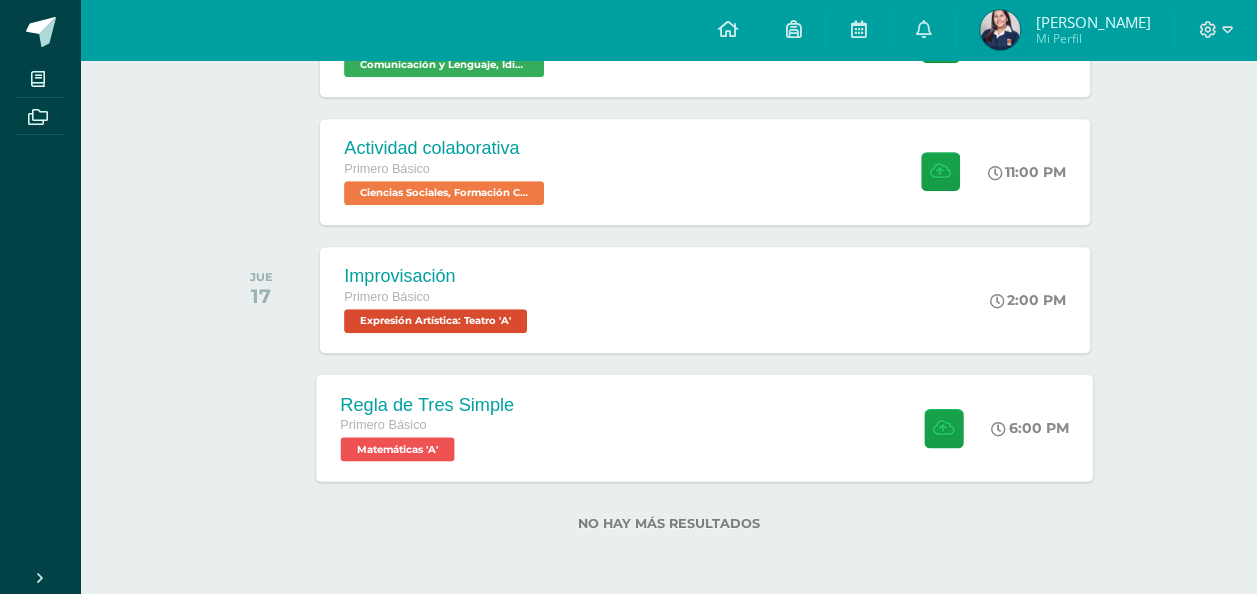 click on "Matemáticas 'A'" at bounding box center (398, 449) 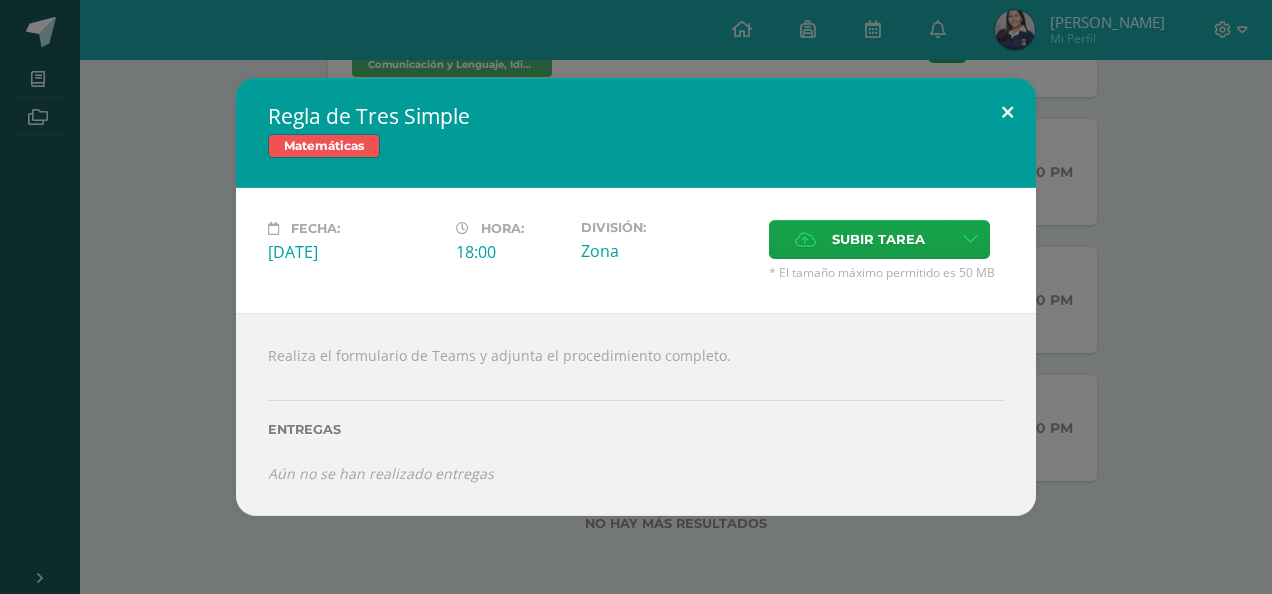 click at bounding box center [1007, 112] 